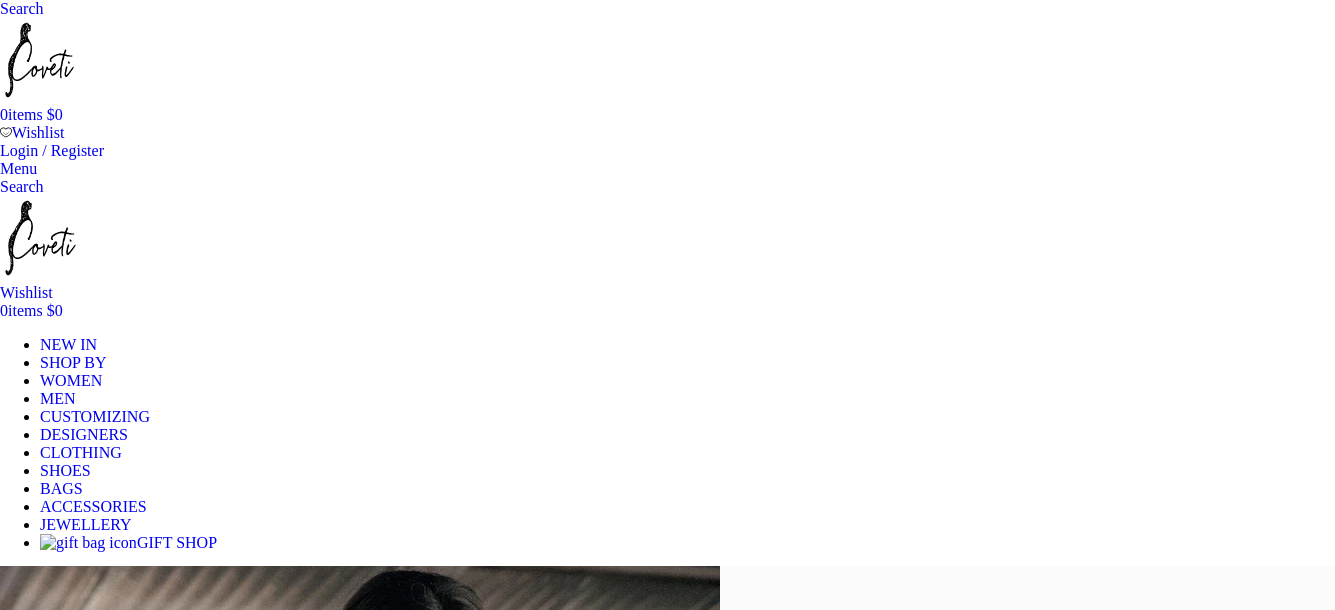 scroll, scrollTop: 0, scrollLeft: 0, axis: both 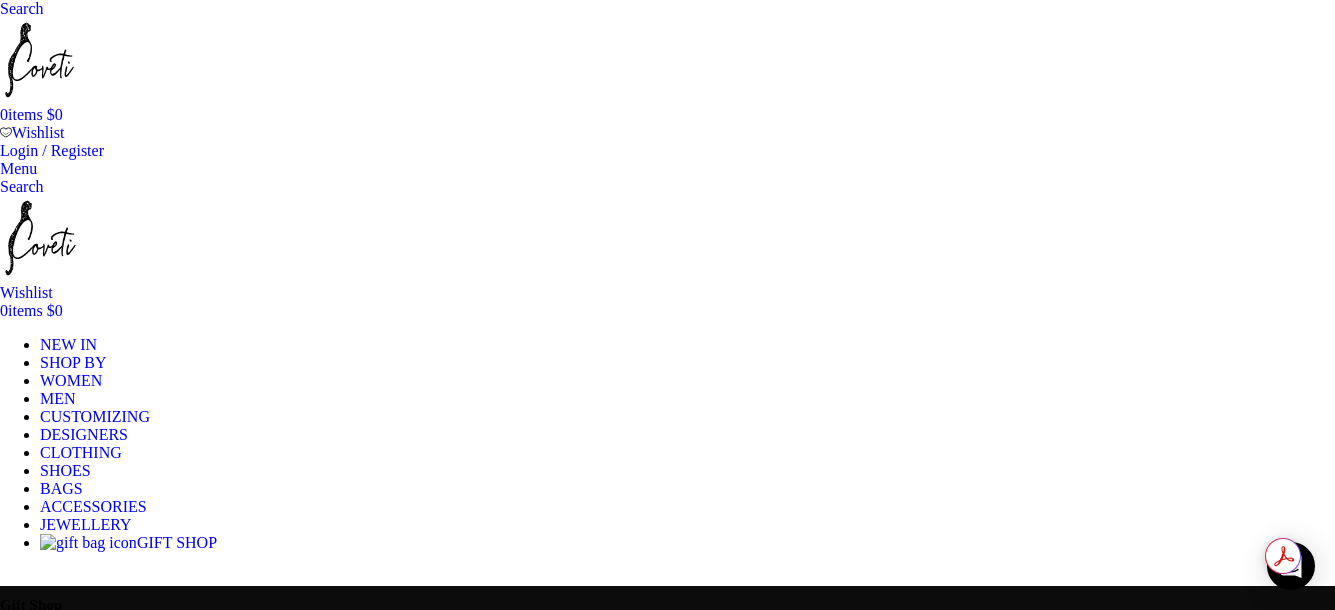 click on "WOMEN" at bounding box center (71, 380) 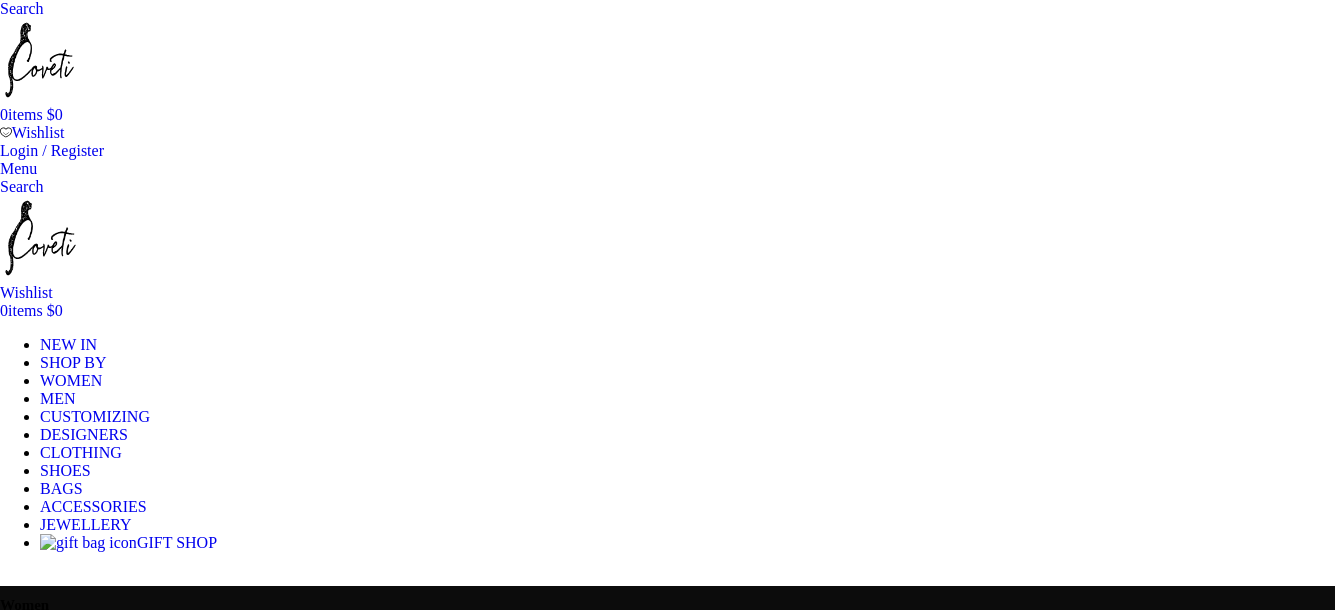 scroll, scrollTop: 0, scrollLeft: 0, axis: both 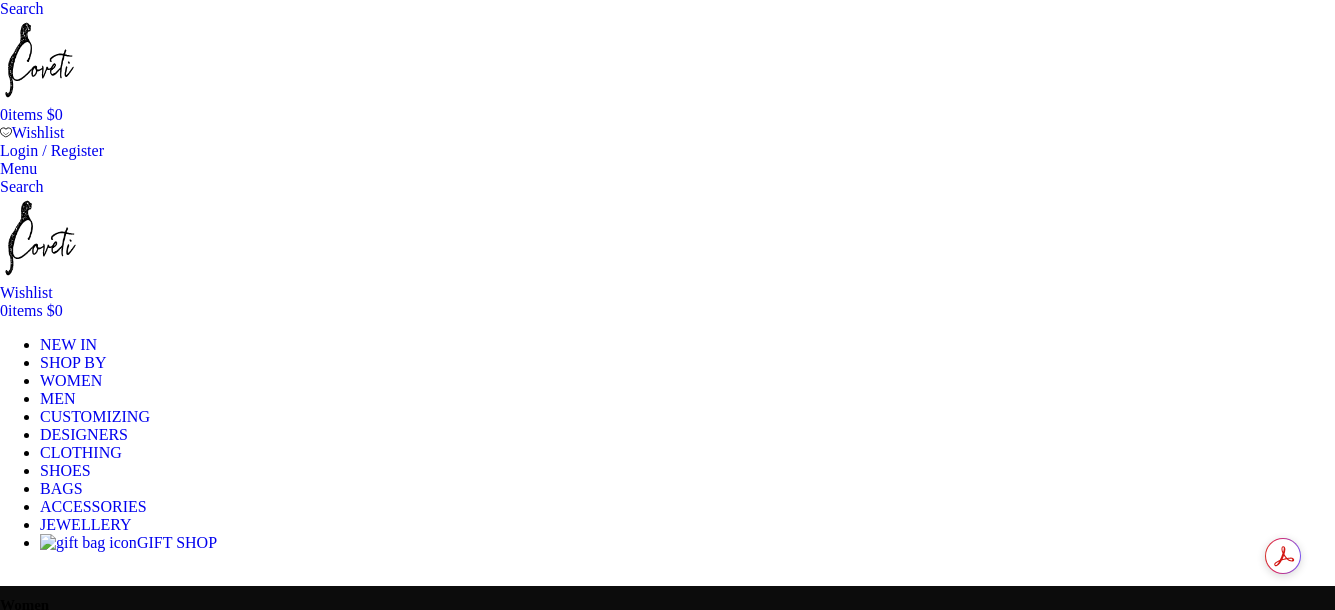click on "WOMEN" at bounding box center (71, 380) 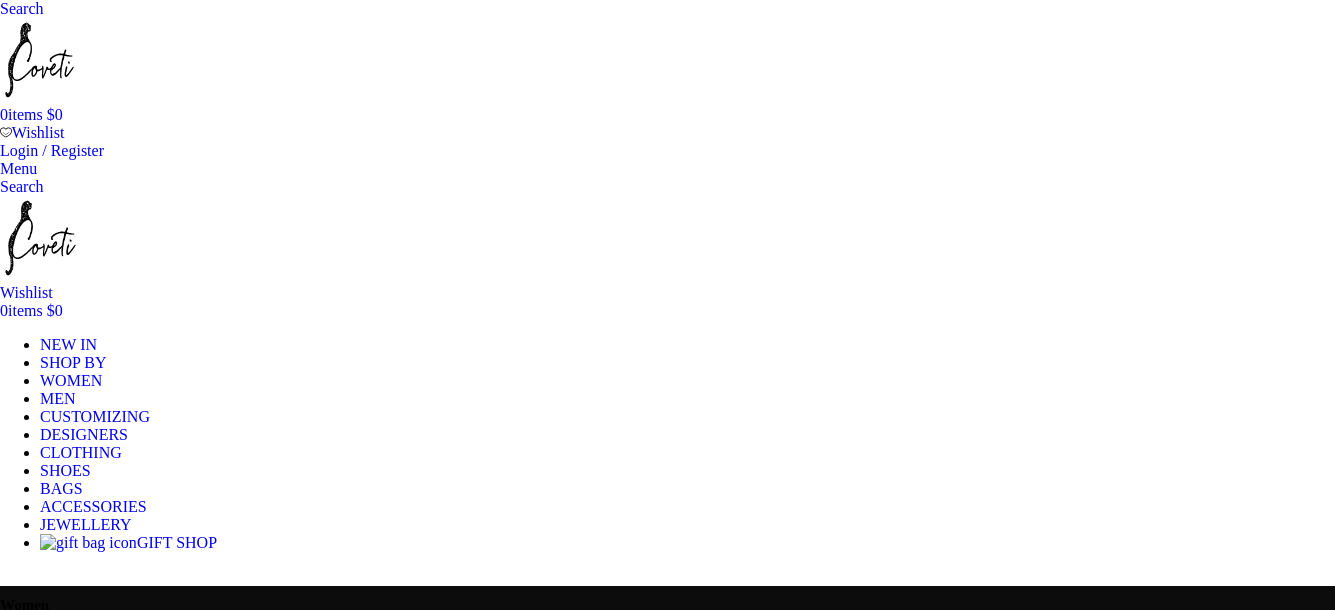scroll, scrollTop: 0, scrollLeft: 0, axis: both 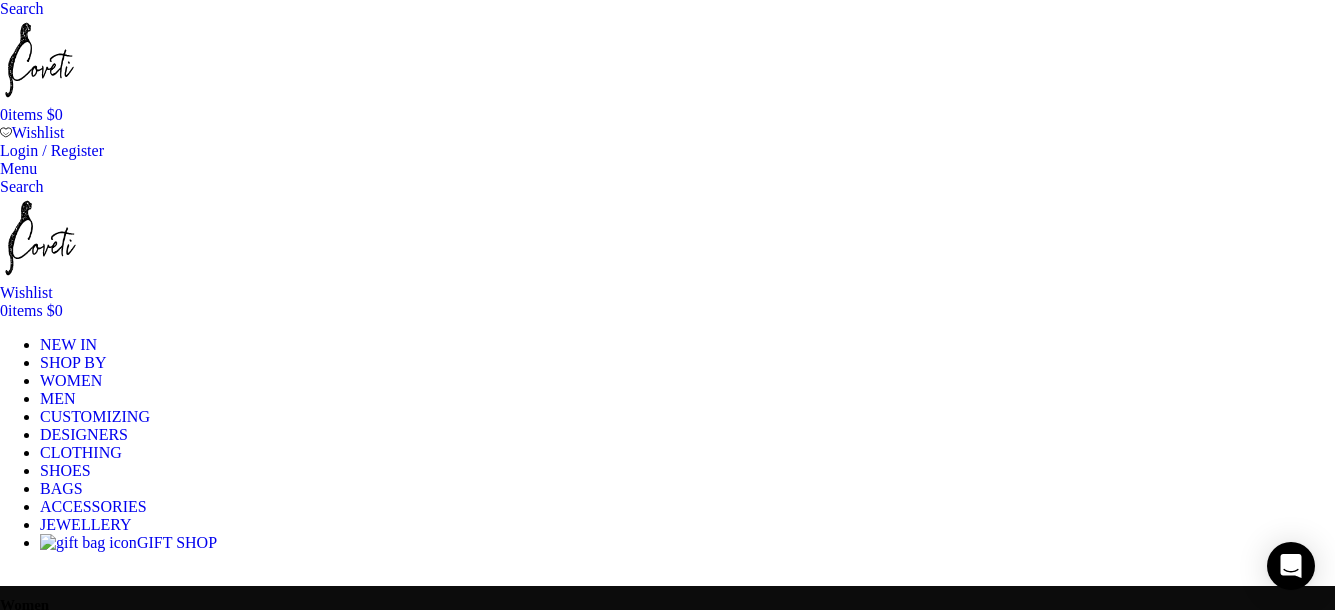 click on "Product categories" at bounding box center [667, 673] 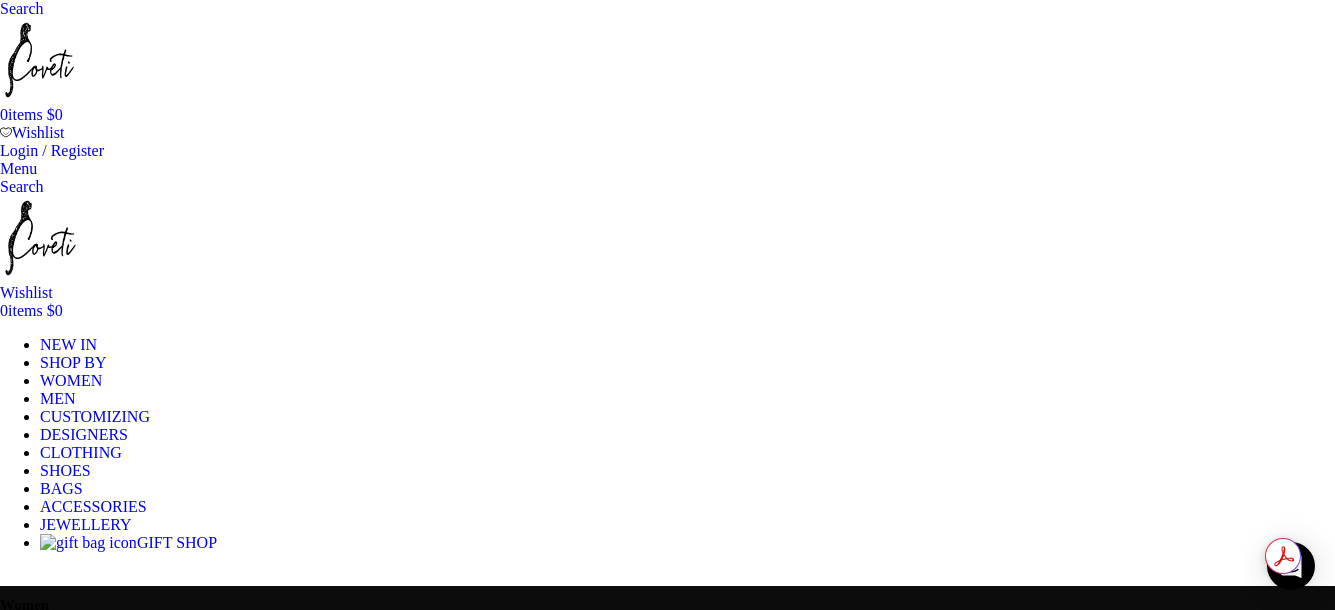 click on "Clothing" at bounding box center (108, 2007) 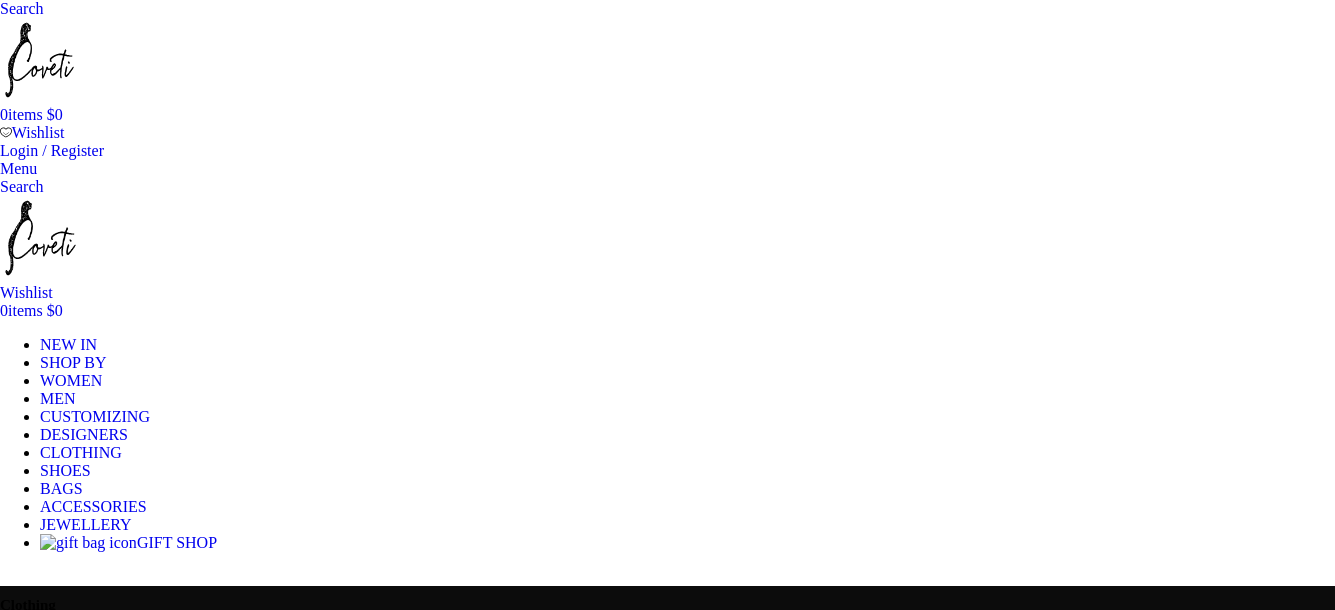 scroll, scrollTop: 0, scrollLeft: 0, axis: both 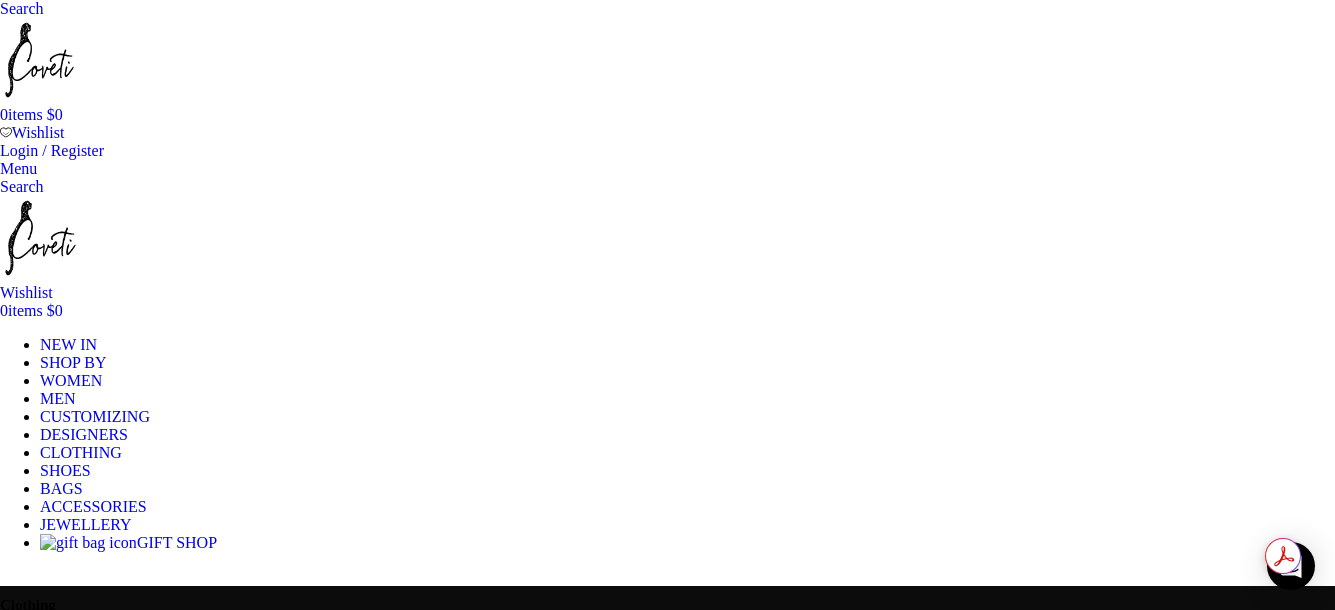 click on "Product categories" at bounding box center [667, 673] 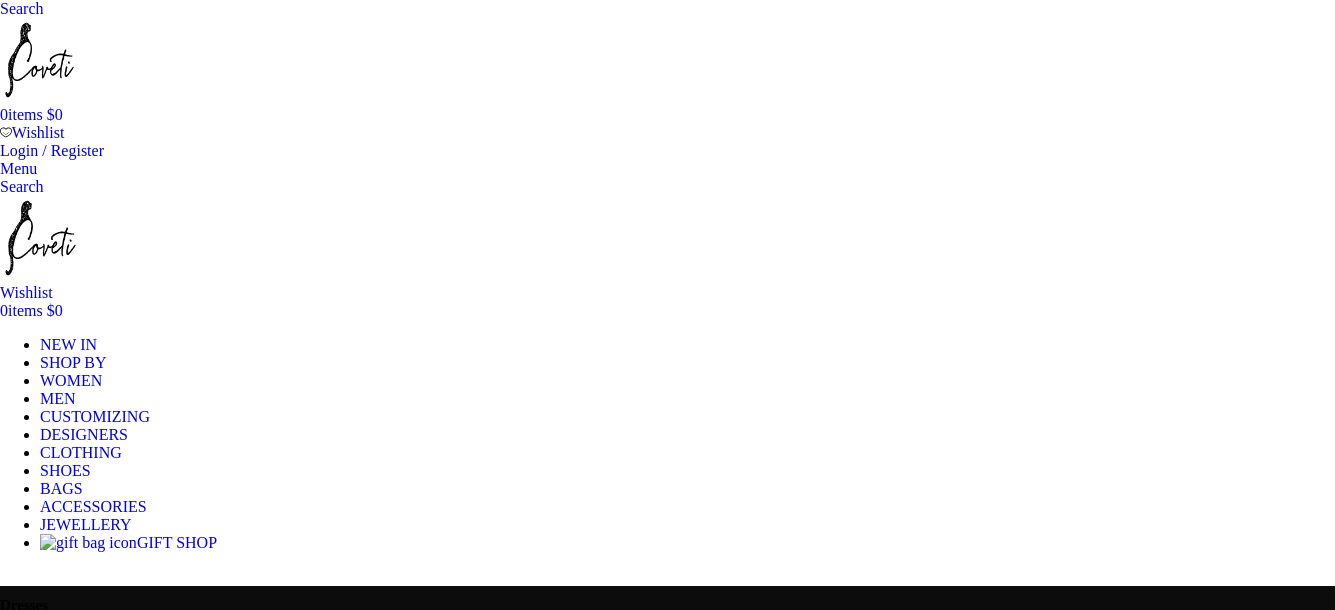 scroll, scrollTop: 0, scrollLeft: 0, axis: both 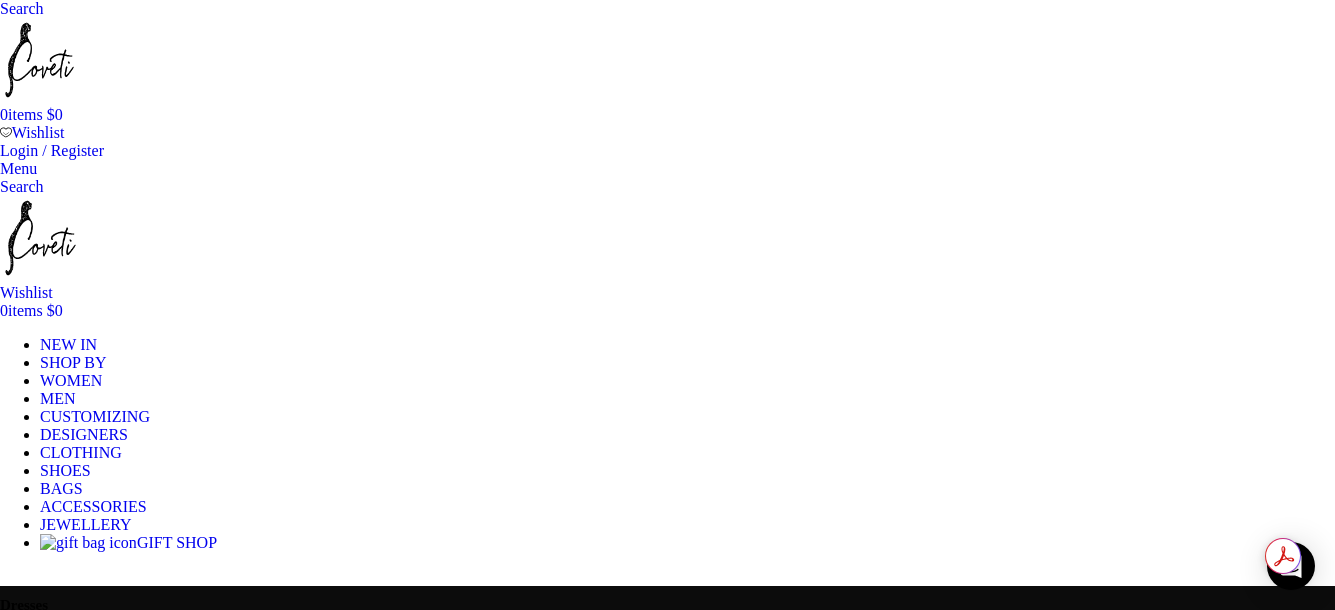 click on "Color" at bounding box center [667, 3252] 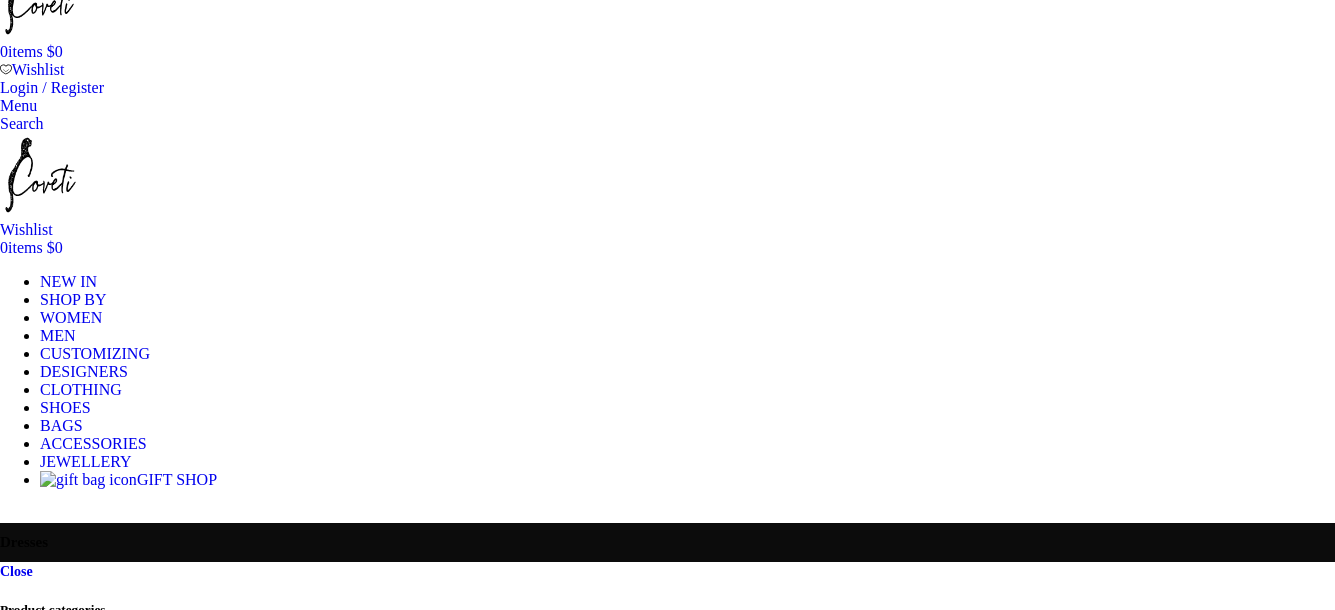 scroll, scrollTop: 0, scrollLeft: 0, axis: both 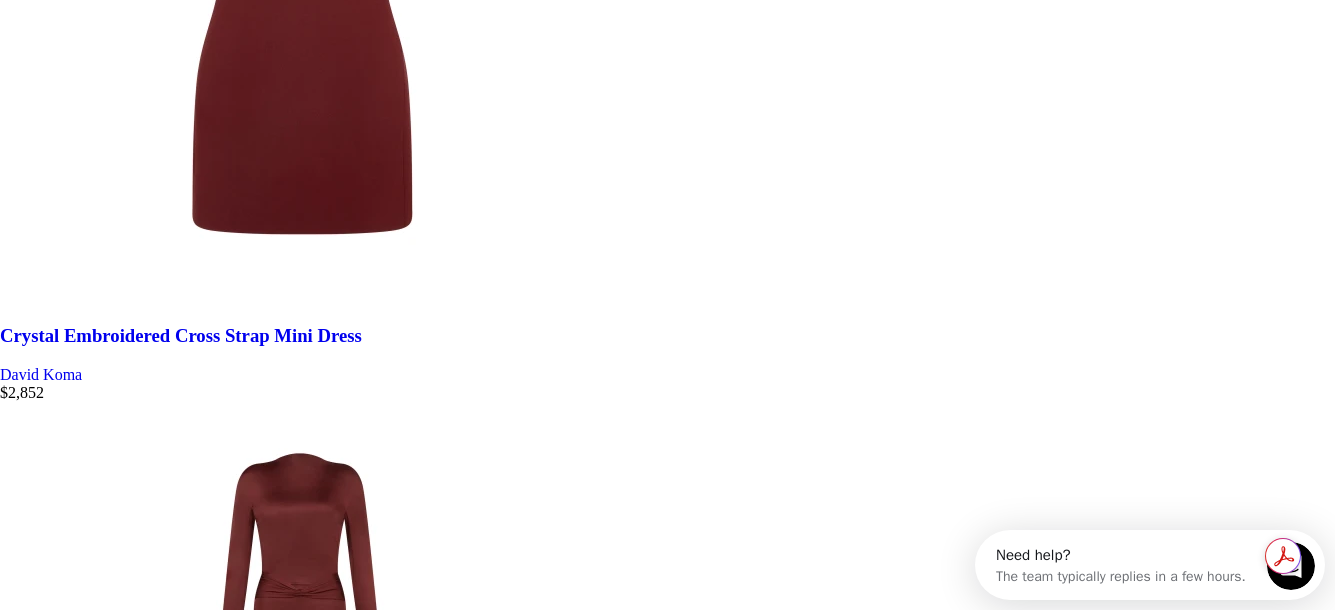 click on "2" at bounding box center (44, 33446) 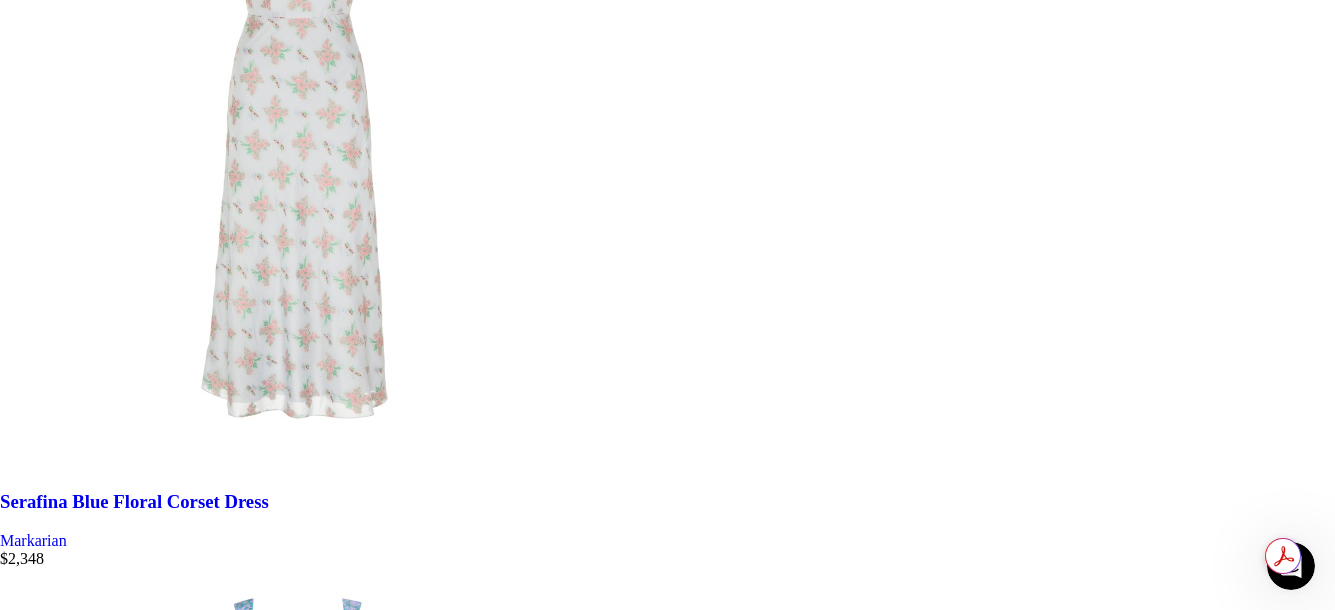 scroll, scrollTop: 6721, scrollLeft: 0, axis: vertical 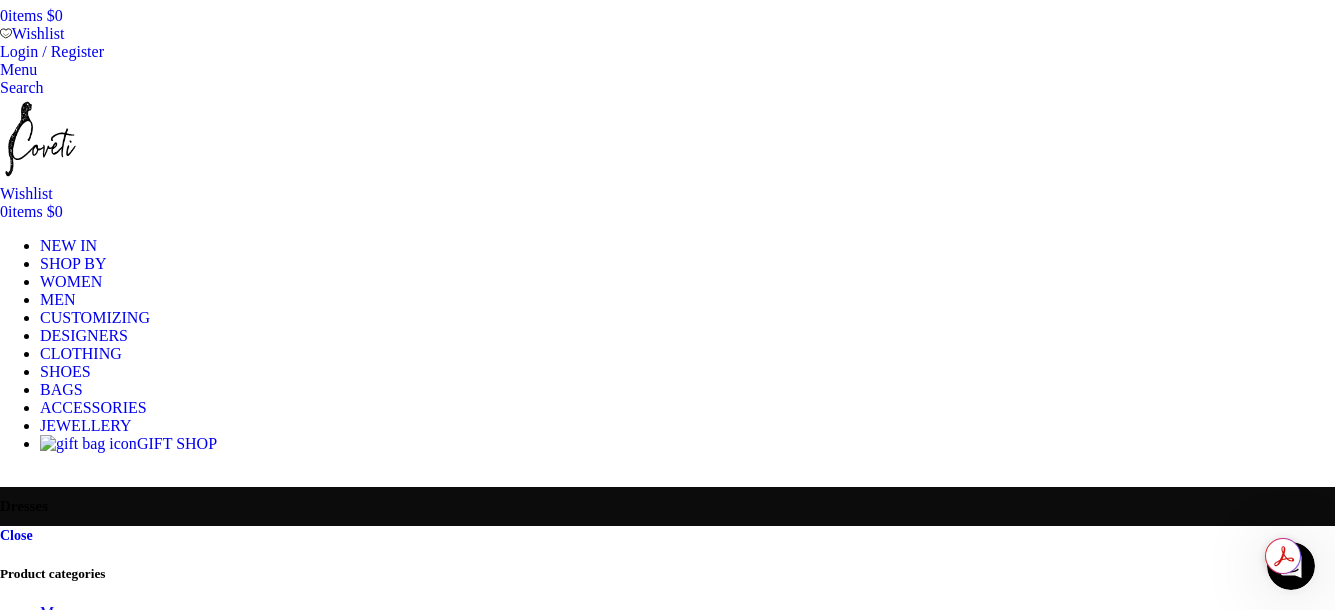 click on "Color" at bounding box center [667, 3153] 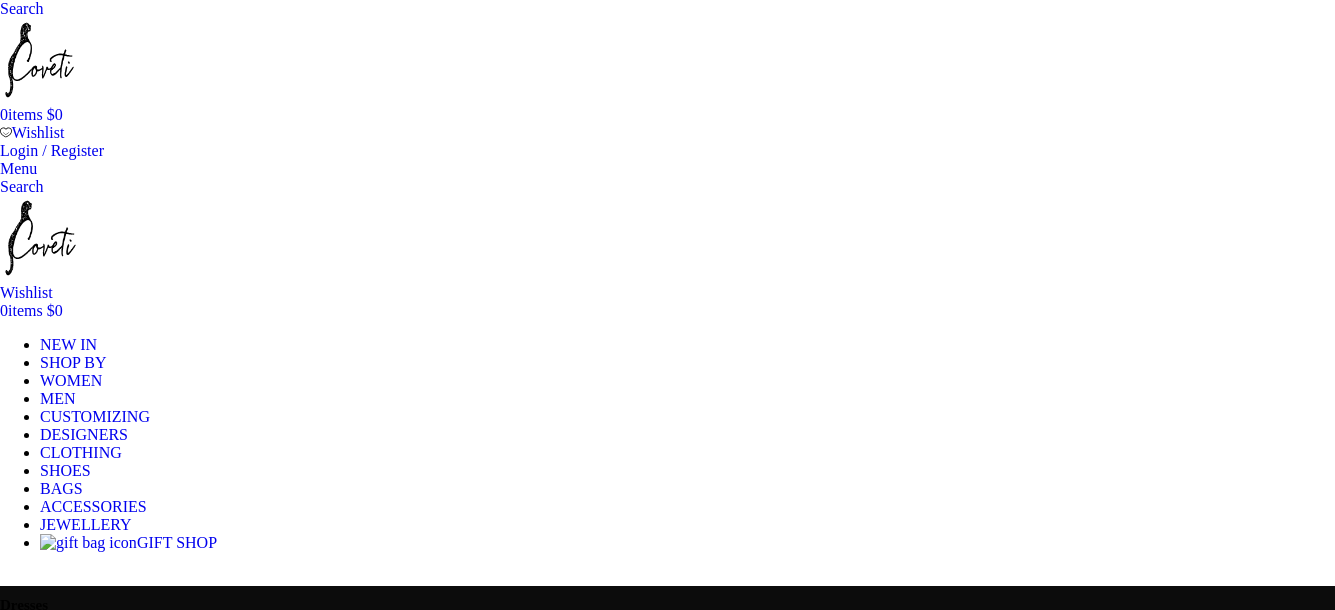 scroll, scrollTop: 0, scrollLeft: 0, axis: both 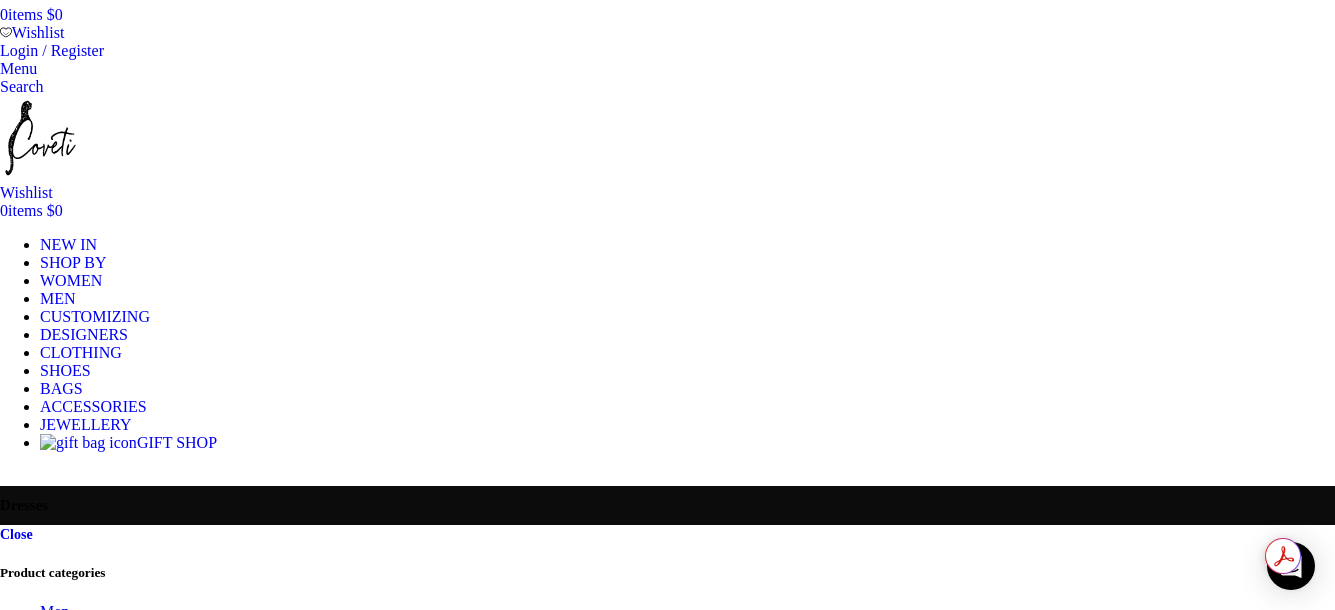 click on "Color" at bounding box center [667, 3152] 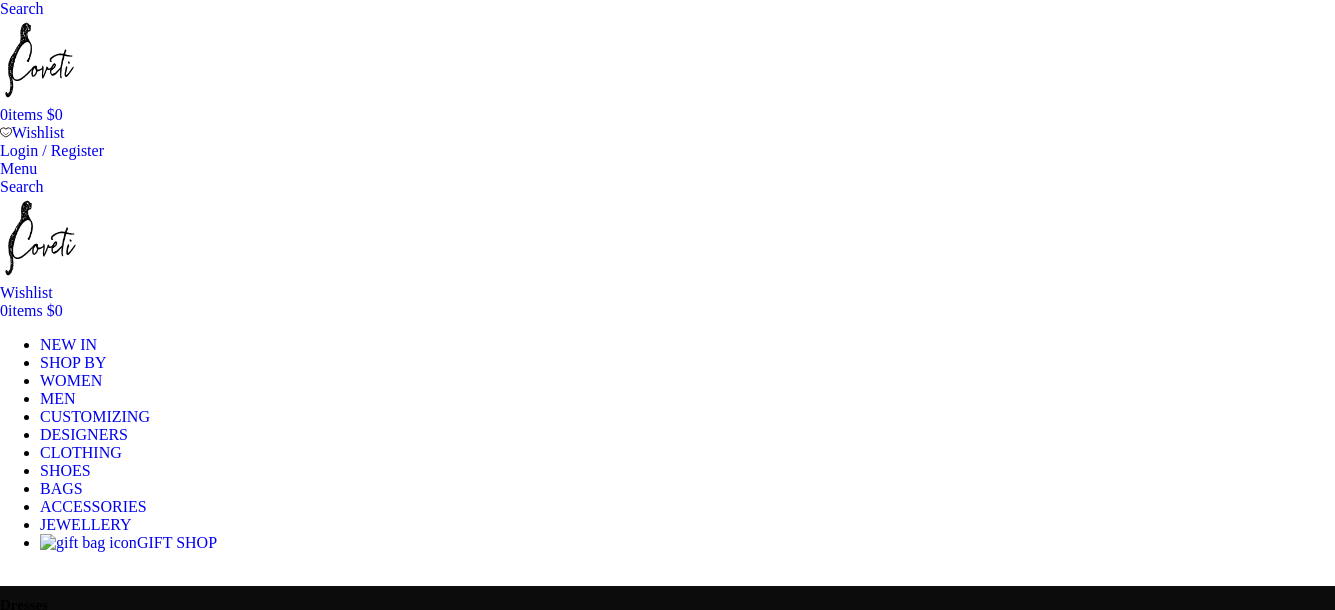 scroll, scrollTop: 0, scrollLeft: 0, axis: both 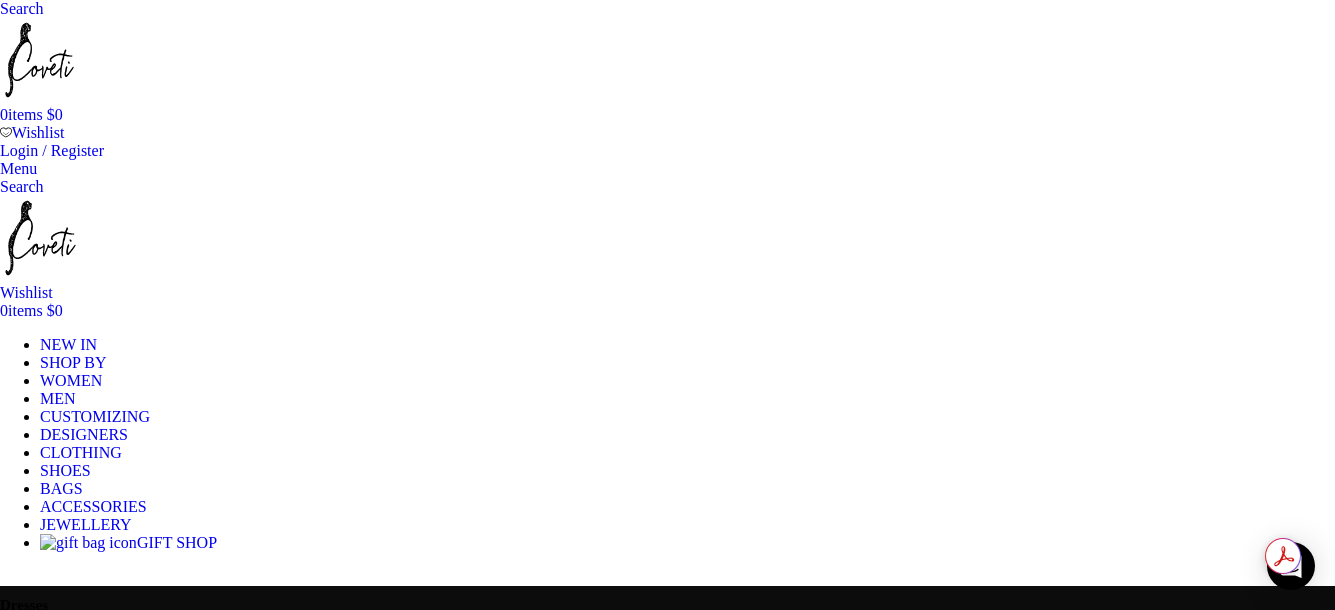 click on "Color" at bounding box center [667, 3252] 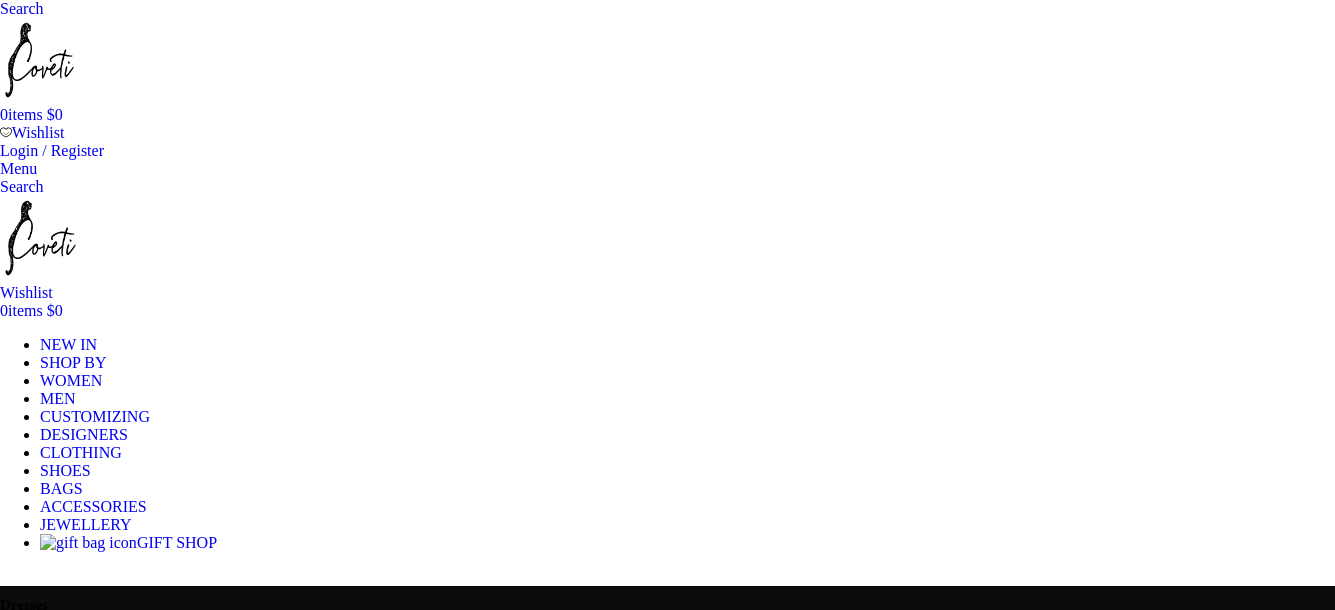 scroll, scrollTop: 0, scrollLeft: 0, axis: both 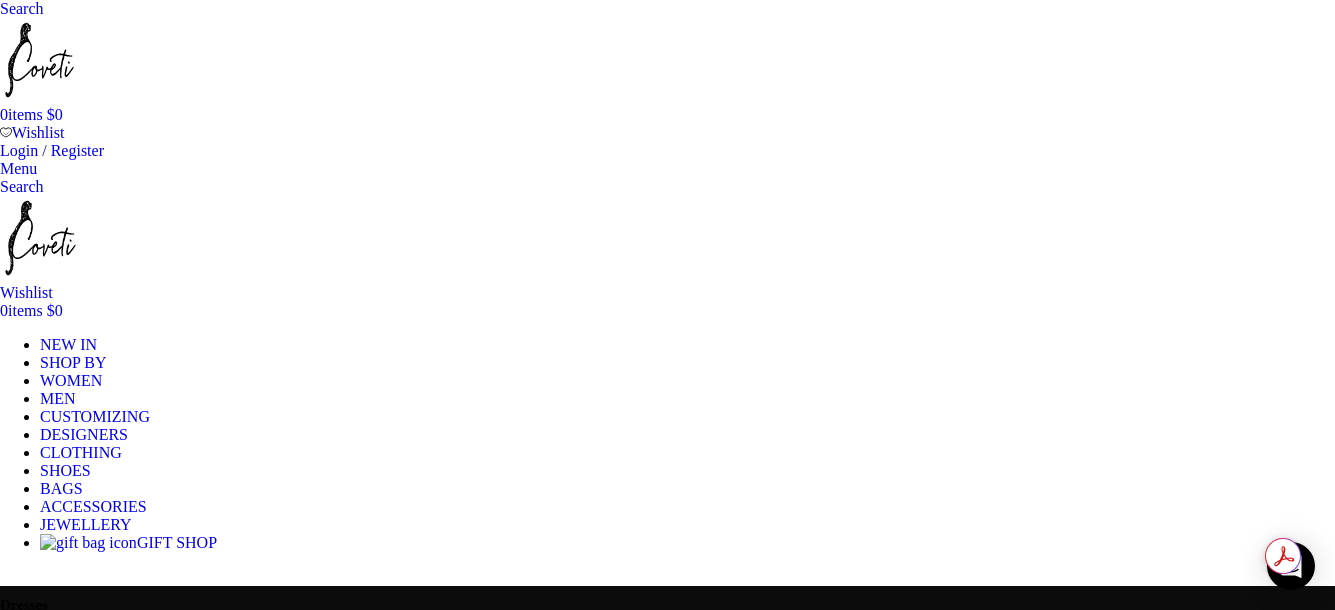click on "Color" at bounding box center [667, 3252] 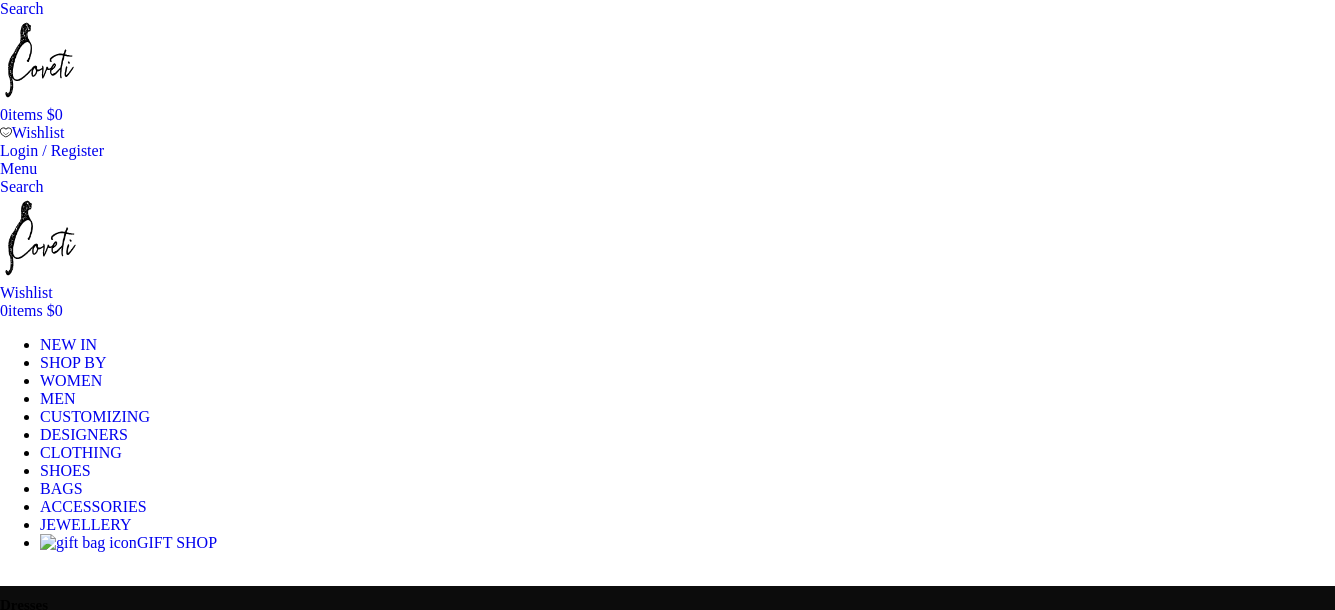 scroll, scrollTop: 0, scrollLeft: 0, axis: both 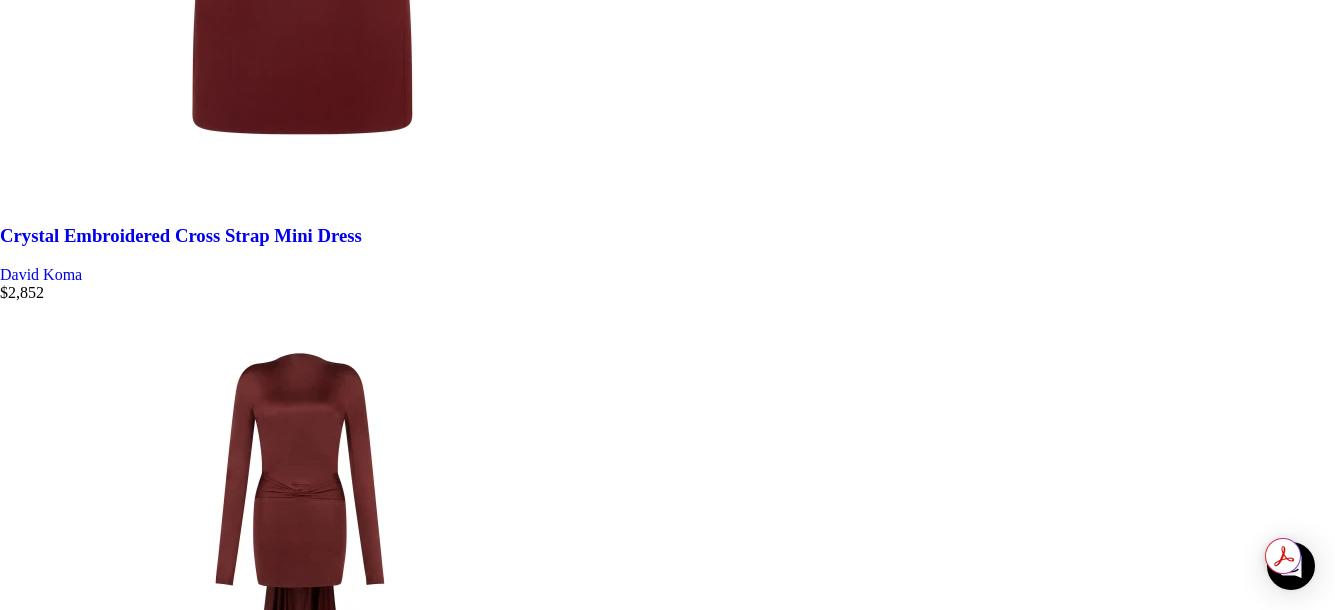 click on "2" at bounding box center (44, 33346) 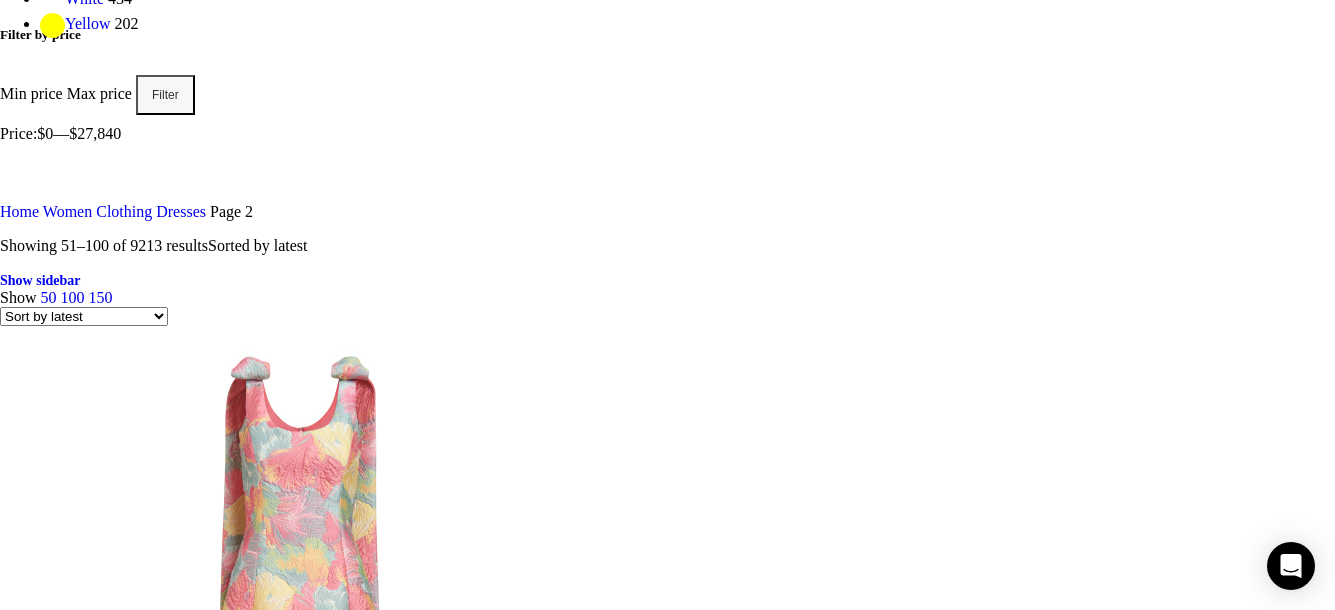 scroll, scrollTop: 3735, scrollLeft: 0, axis: vertical 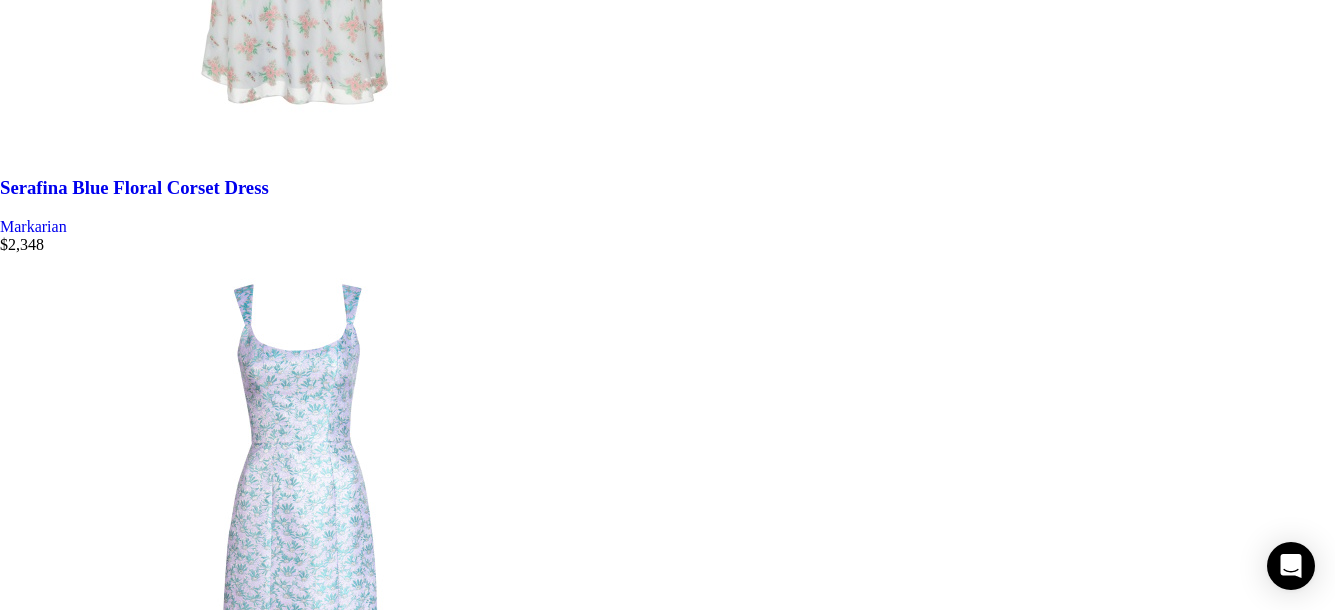 click on "3" at bounding box center (44, 33334) 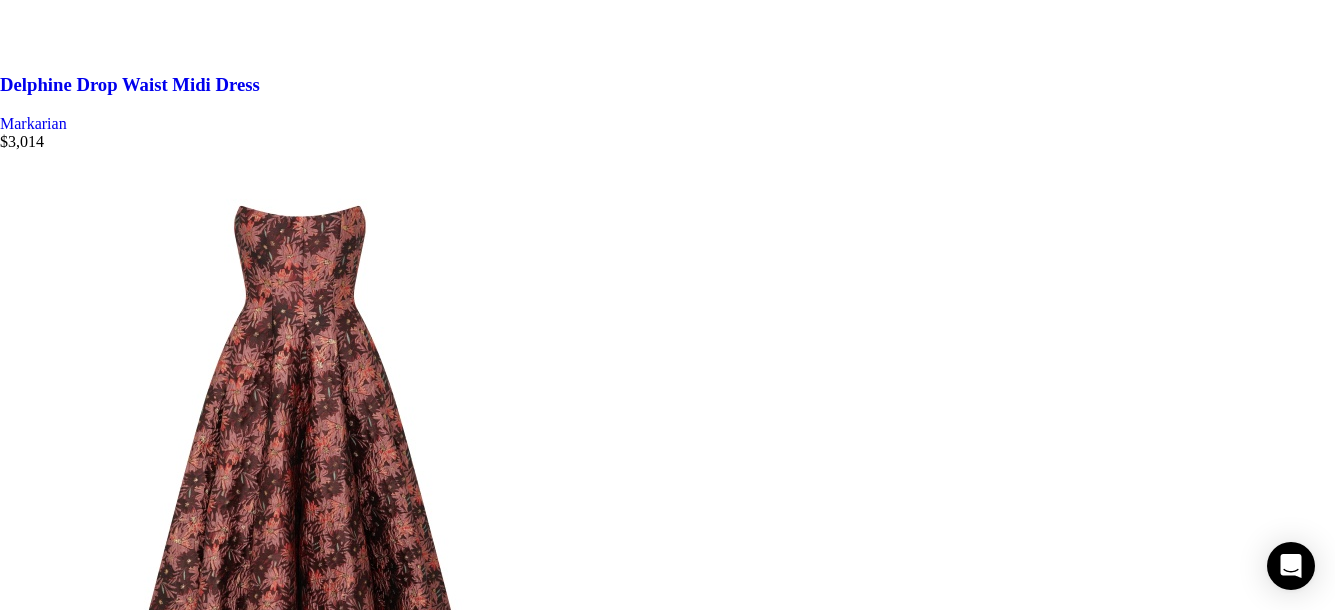 scroll, scrollTop: 5290, scrollLeft: 0, axis: vertical 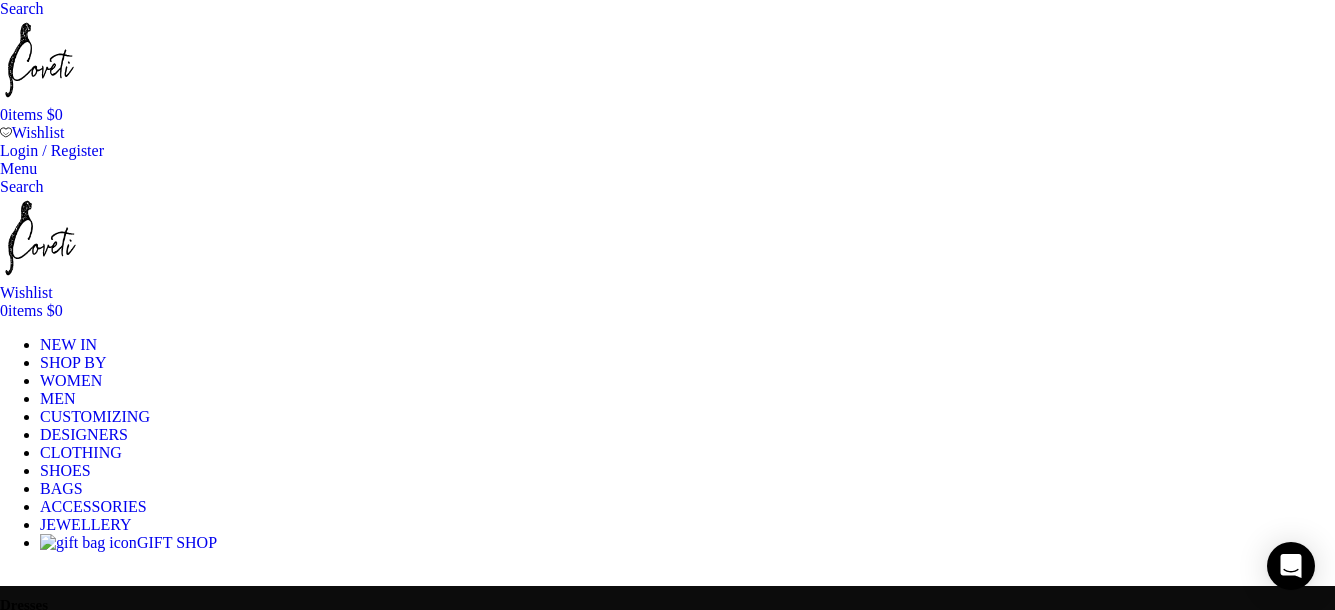 click on "150" at bounding box center (100, 4071) 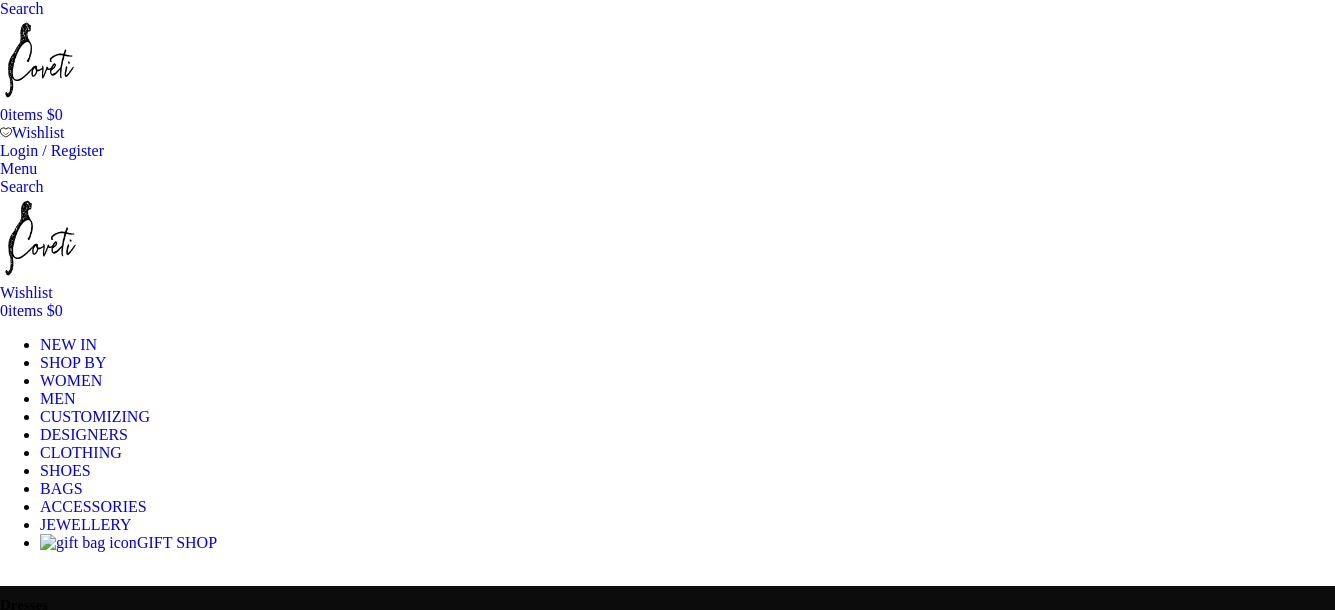 scroll, scrollTop: 0, scrollLeft: 0, axis: both 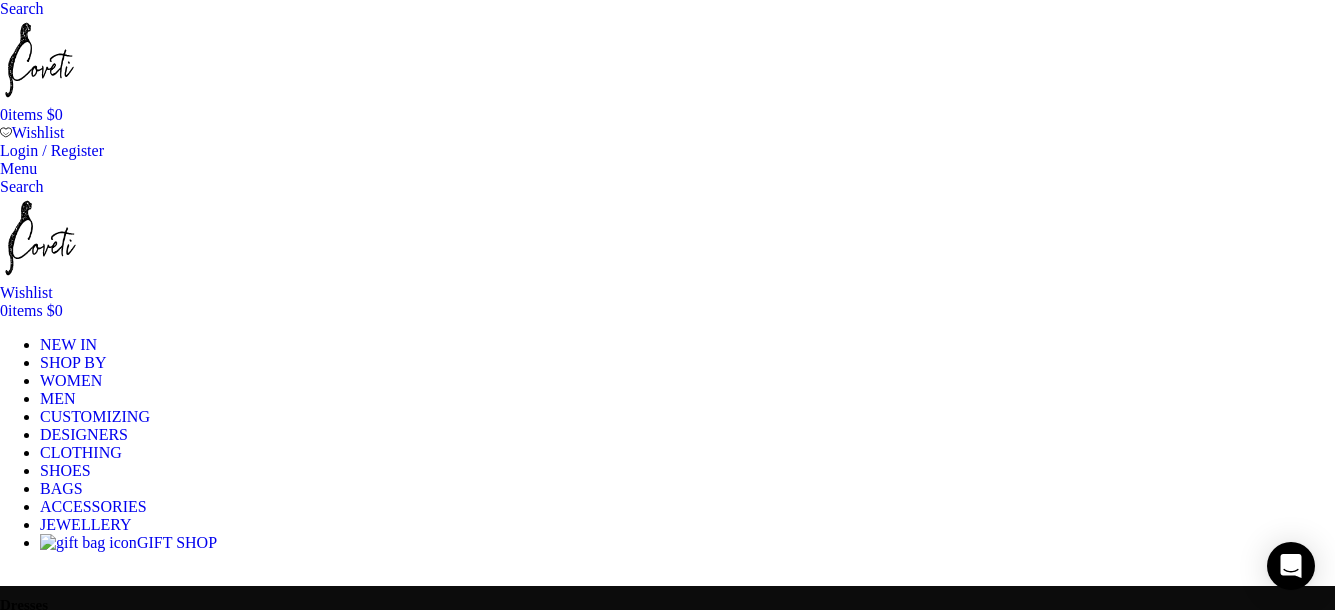 click at bounding box center (0, 8) 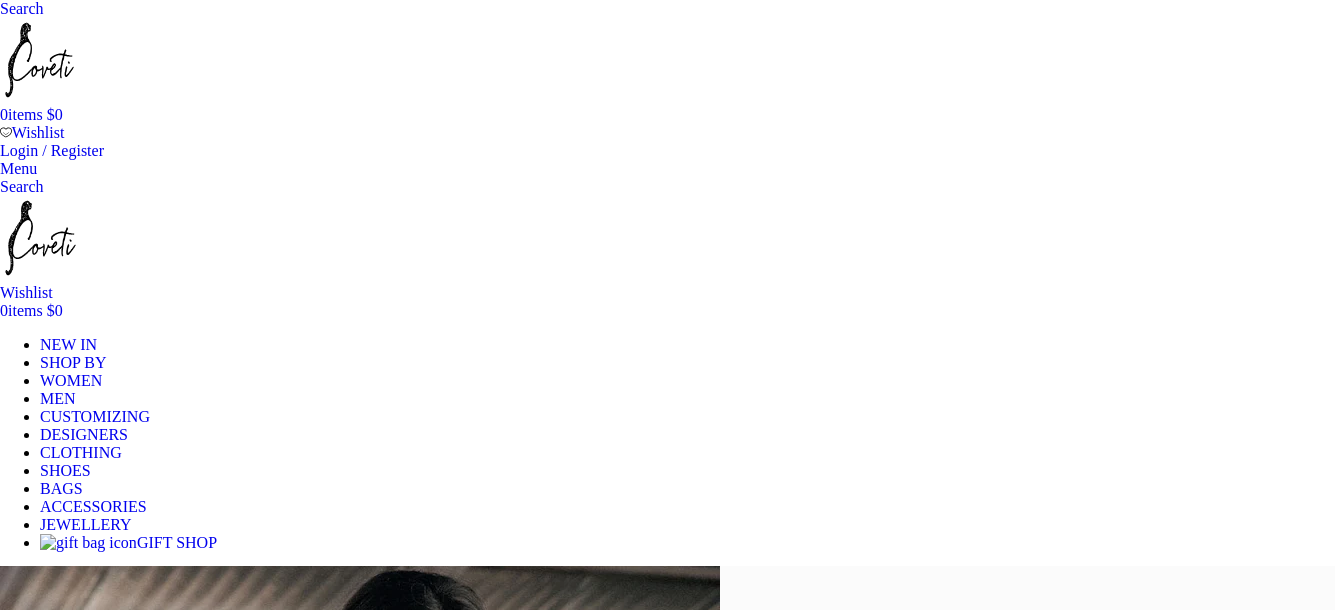 scroll, scrollTop: 0, scrollLeft: 0, axis: both 